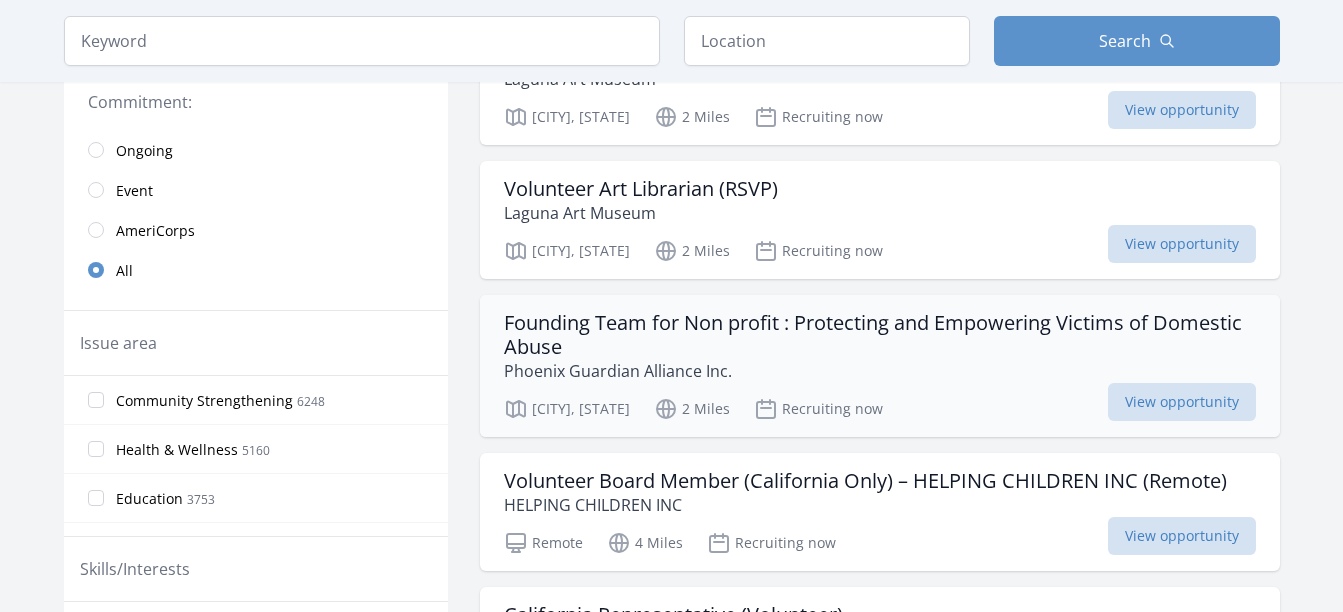 scroll, scrollTop: 500, scrollLeft: 0, axis: vertical 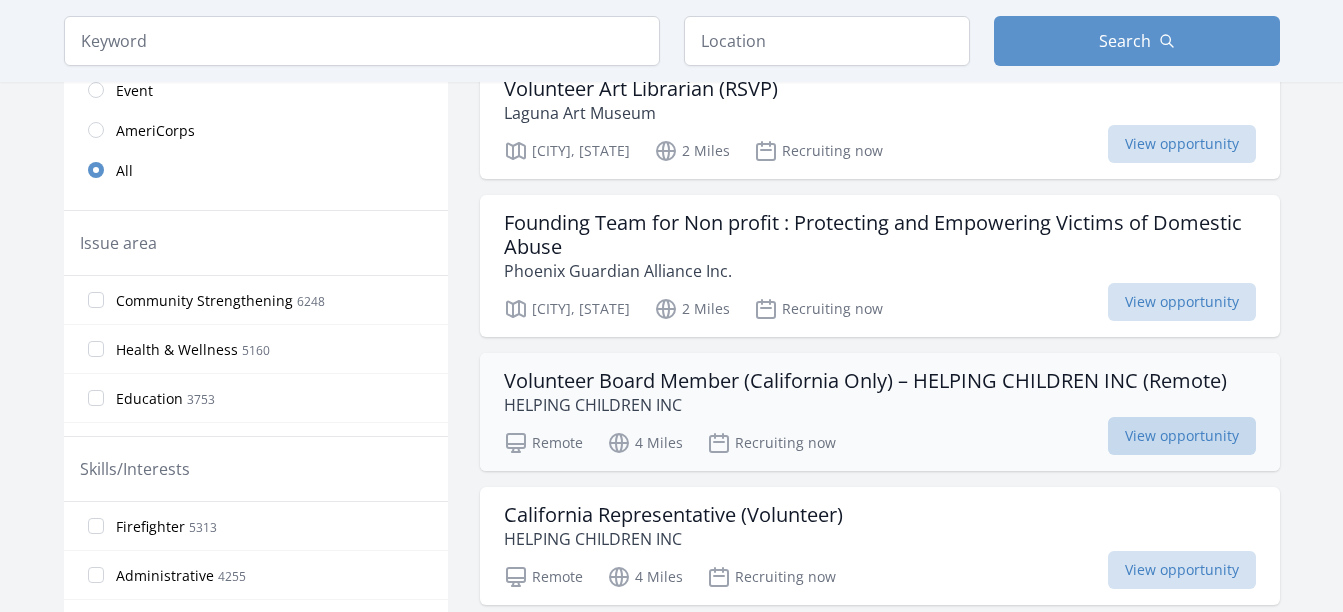 click on "View opportunity" at bounding box center [1182, 436] 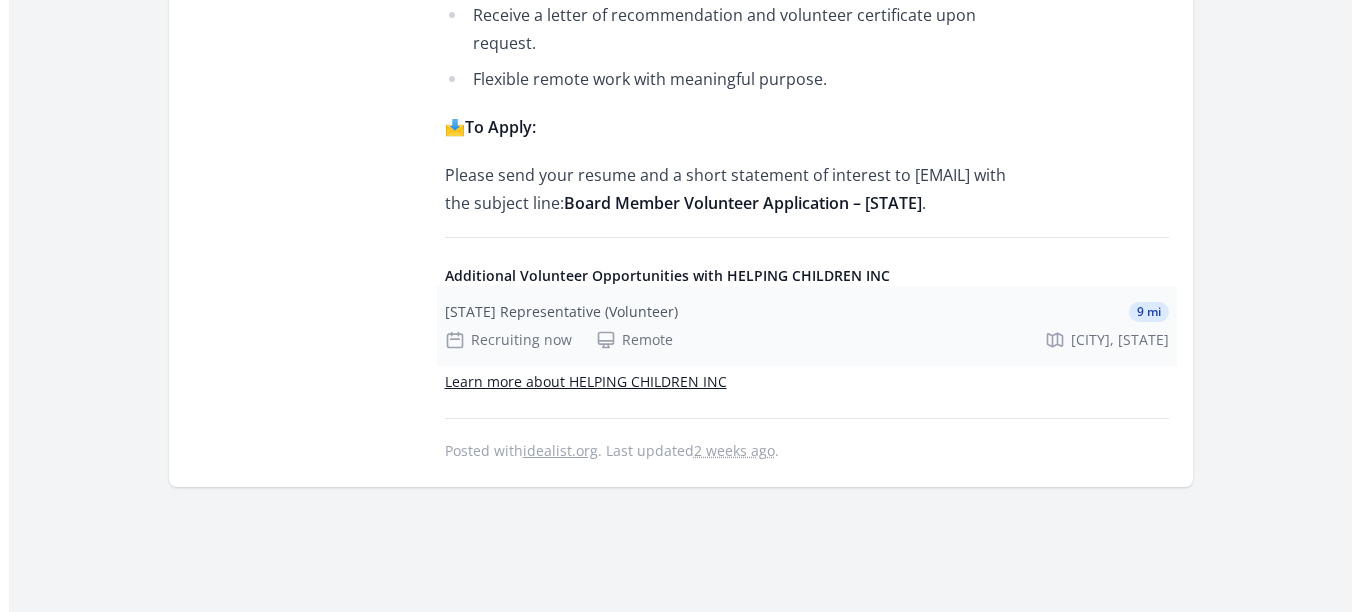 scroll, scrollTop: 2000, scrollLeft: 0, axis: vertical 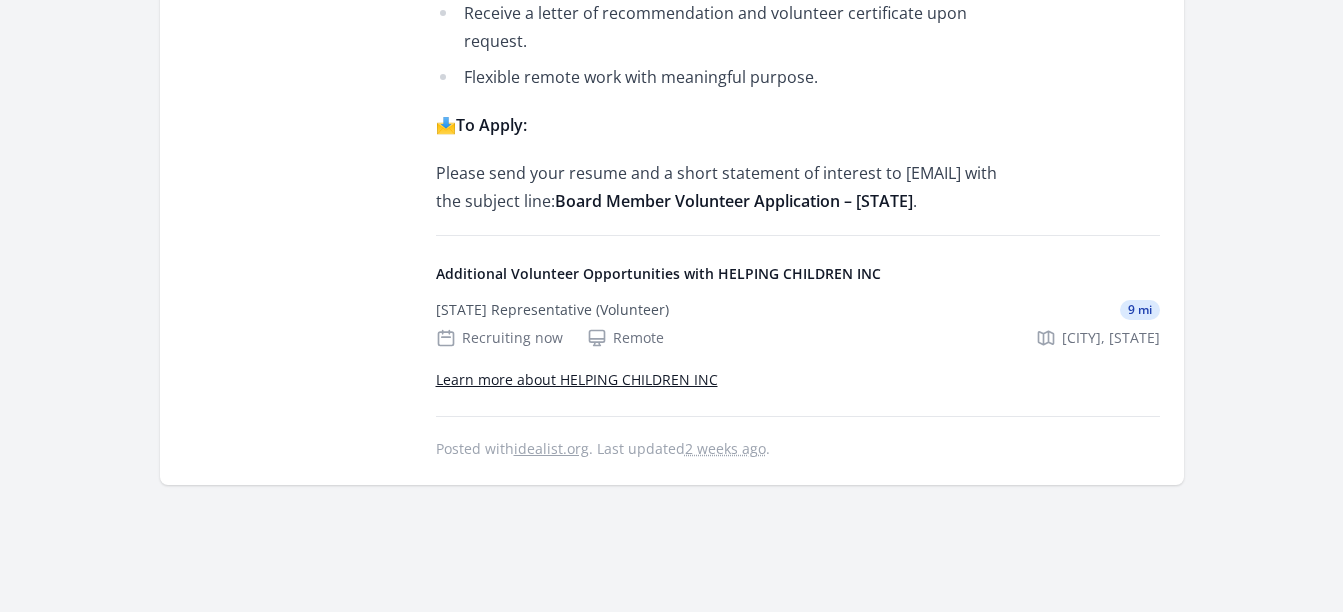 click on "Learn more about HELPING CHILDREN INC" at bounding box center [577, 379] 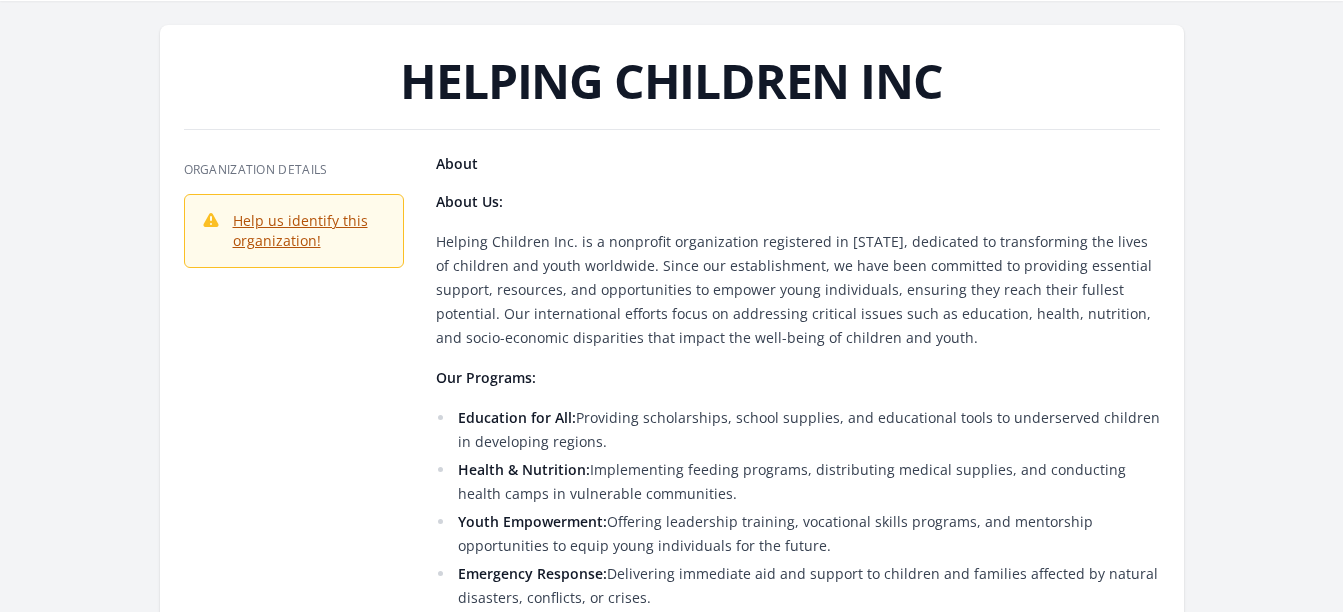 scroll, scrollTop: 0, scrollLeft: 0, axis: both 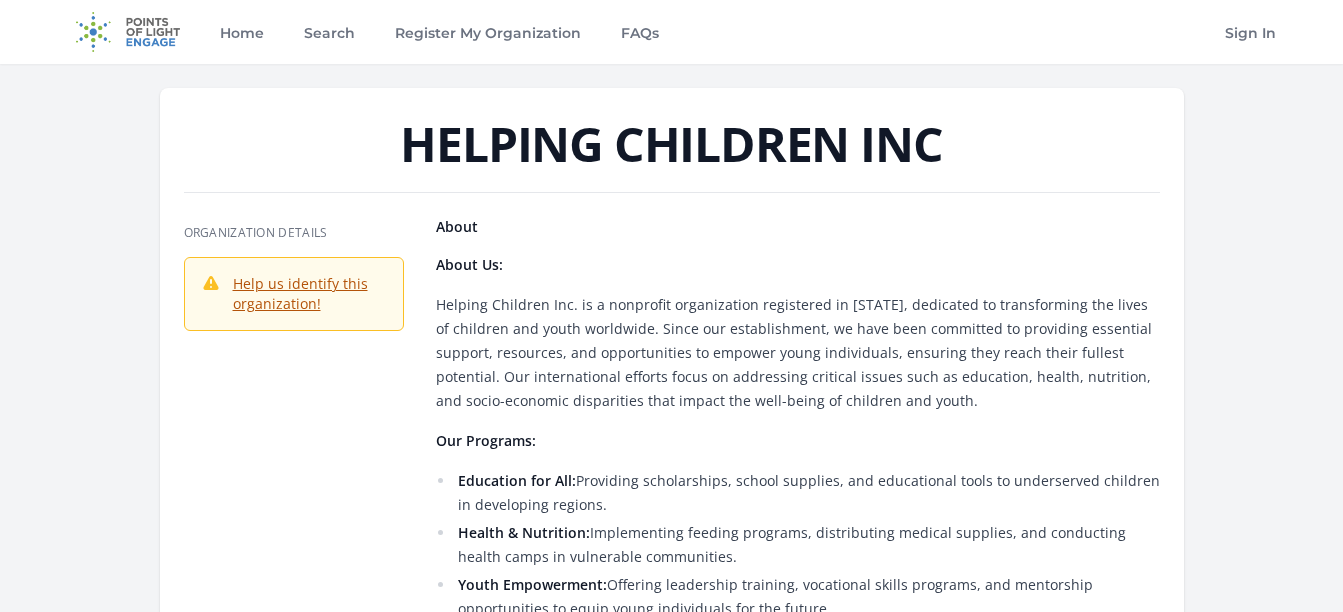 click on "Help us identify this organization!" at bounding box center (300, 293) 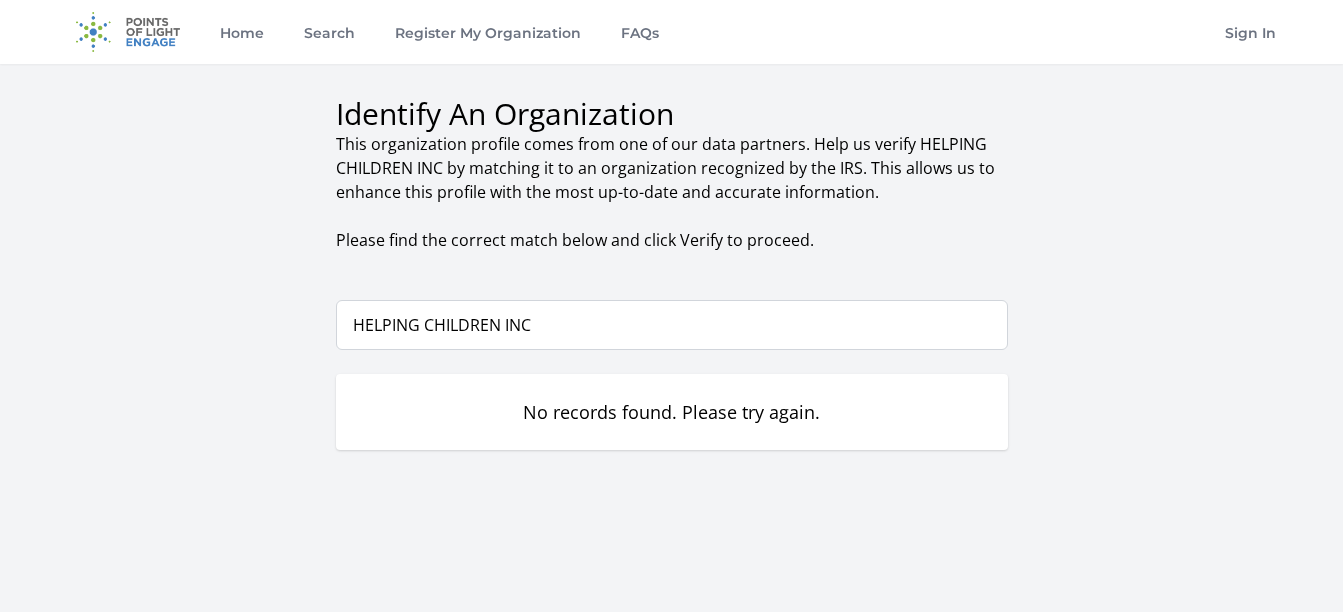 scroll, scrollTop: 0, scrollLeft: 0, axis: both 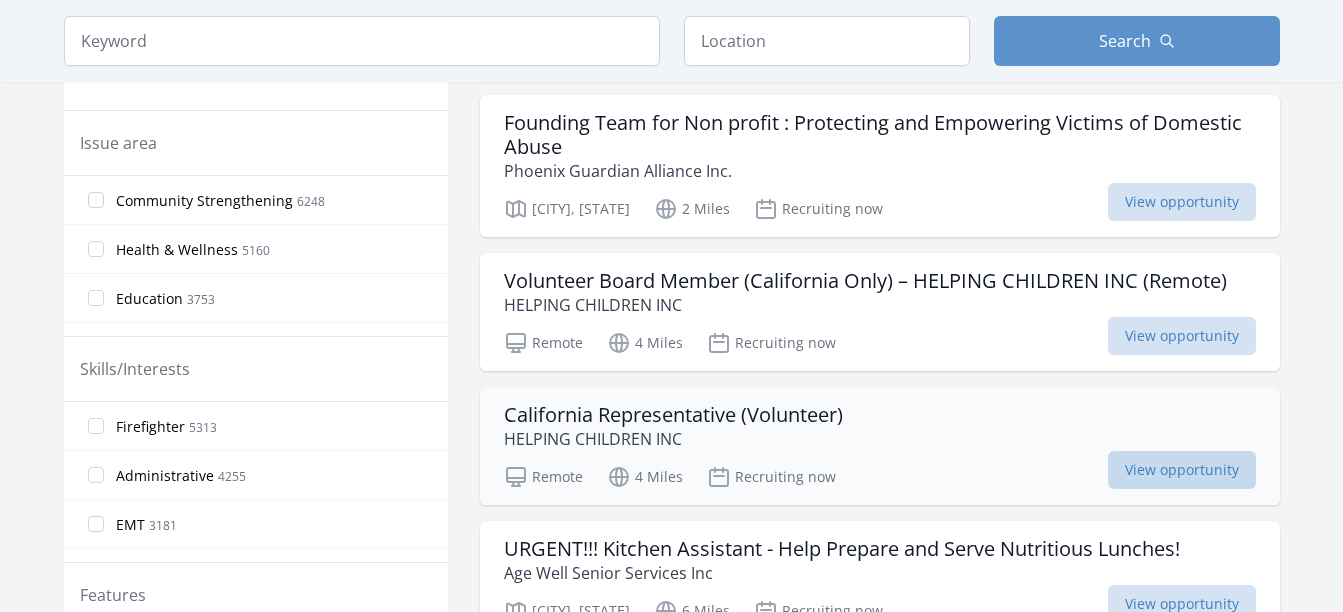 click on "View opportunity" at bounding box center (1182, 470) 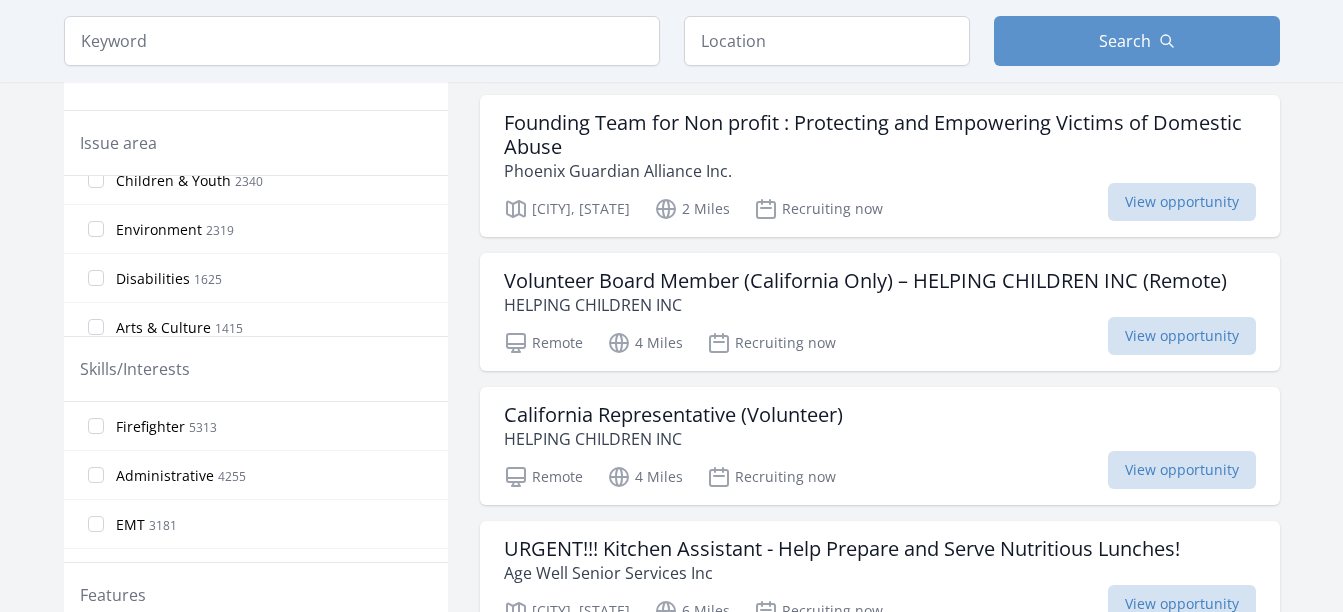 scroll, scrollTop: 300, scrollLeft: 0, axis: vertical 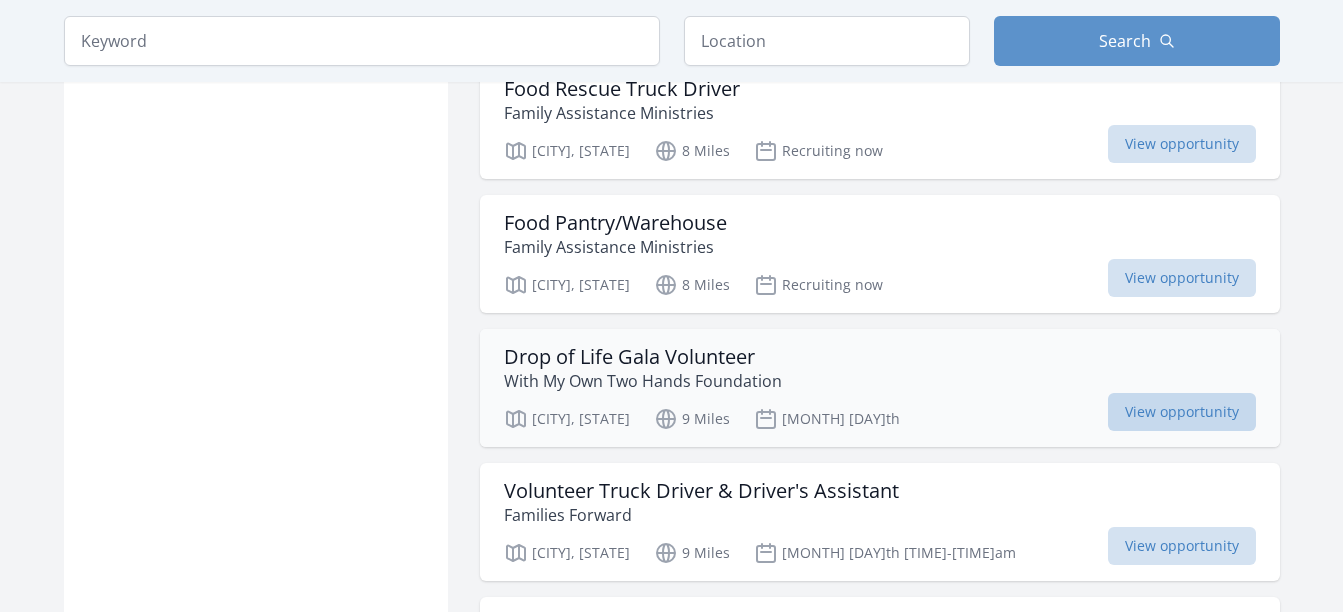 click on "View opportunity" at bounding box center [1182, 412] 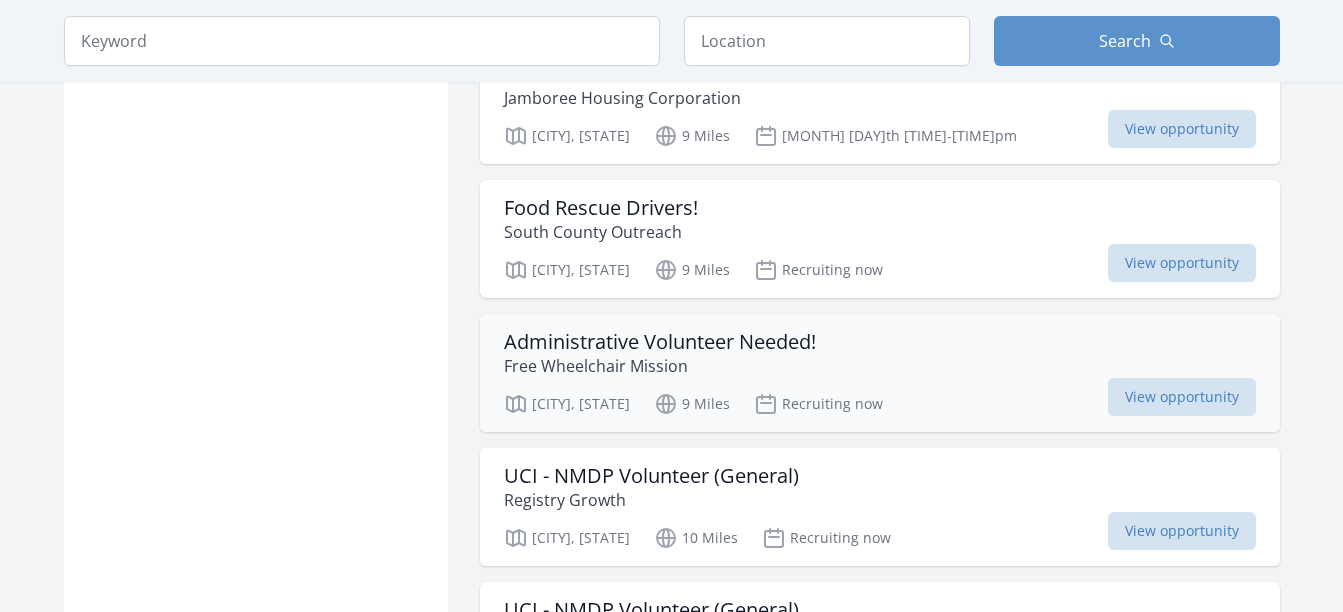 scroll, scrollTop: 3000, scrollLeft: 0, axis: vertical 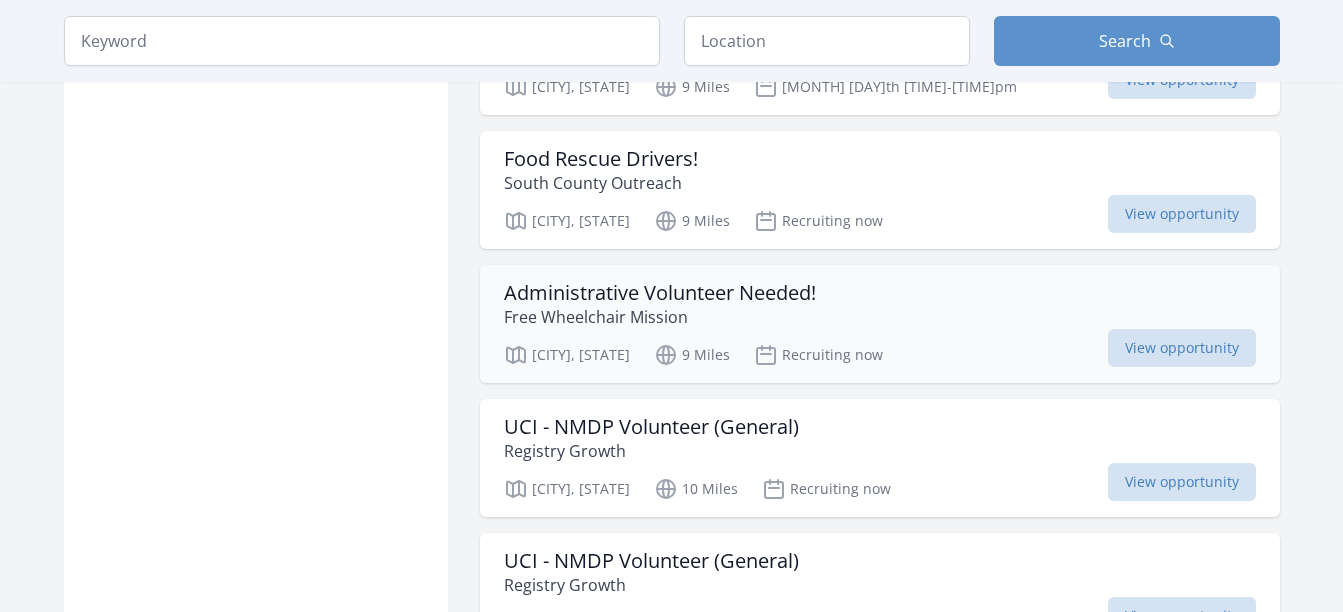 click on "Administrative Volunteer Needed!" at bounding box center (660, 293) 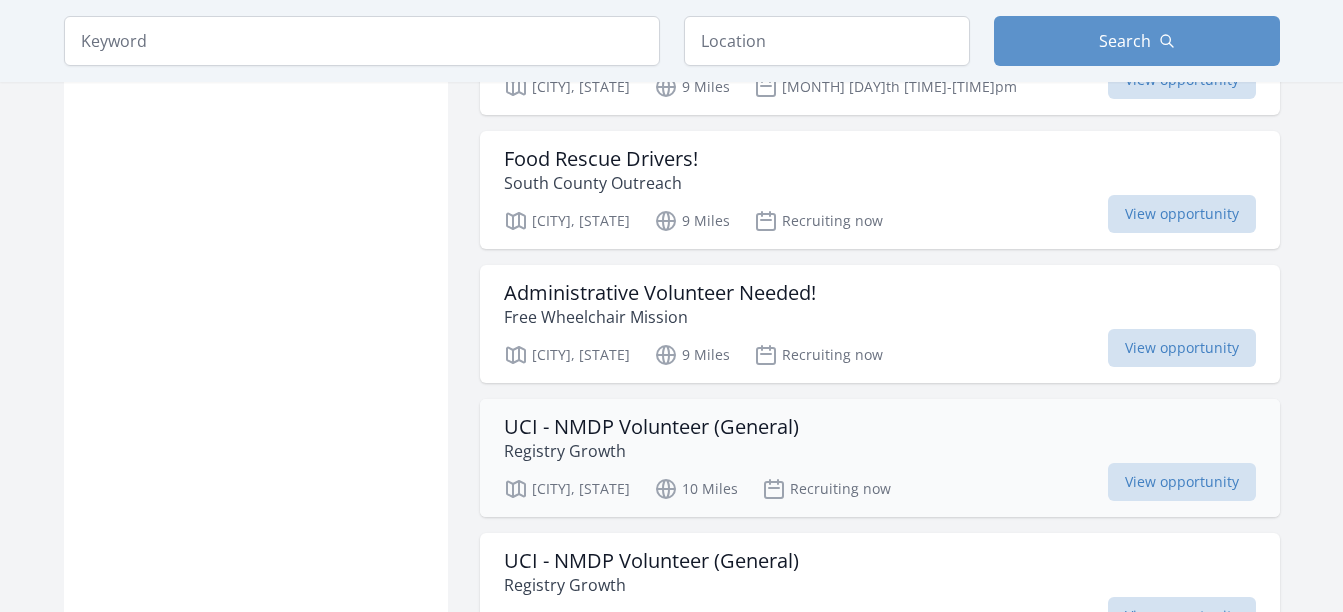 scroll, scrollTop: 3100, scrollLeft: 0, axis: vertical 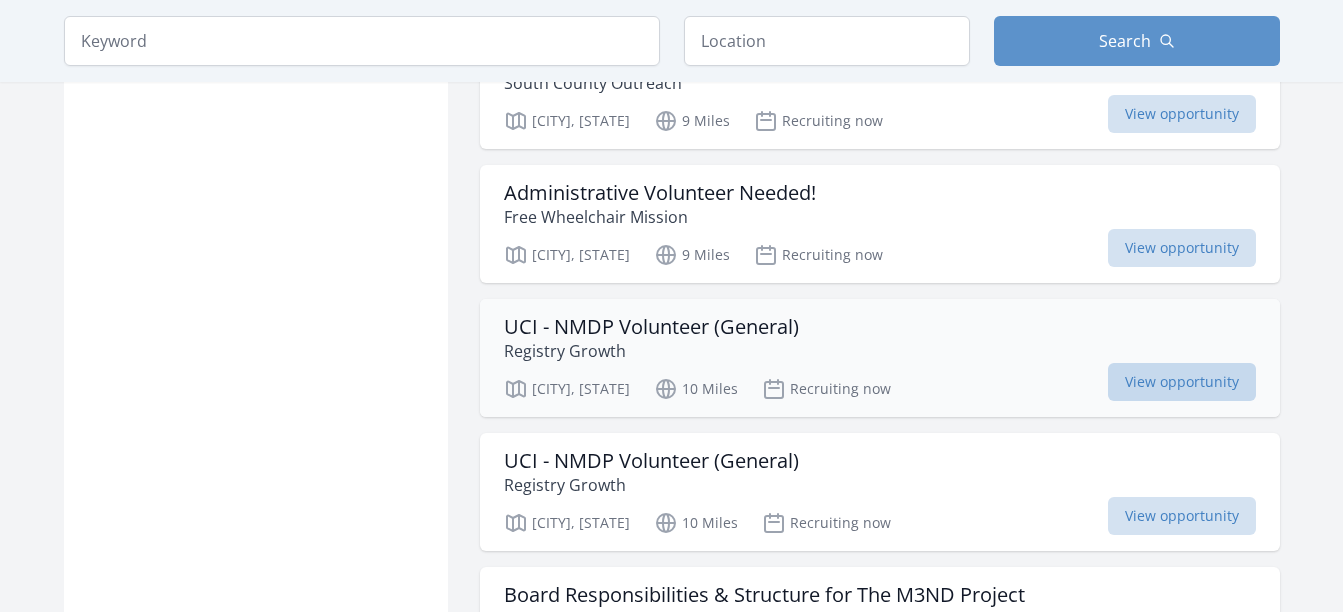 click on "View opportunity" at bounding box center (1182, 382) 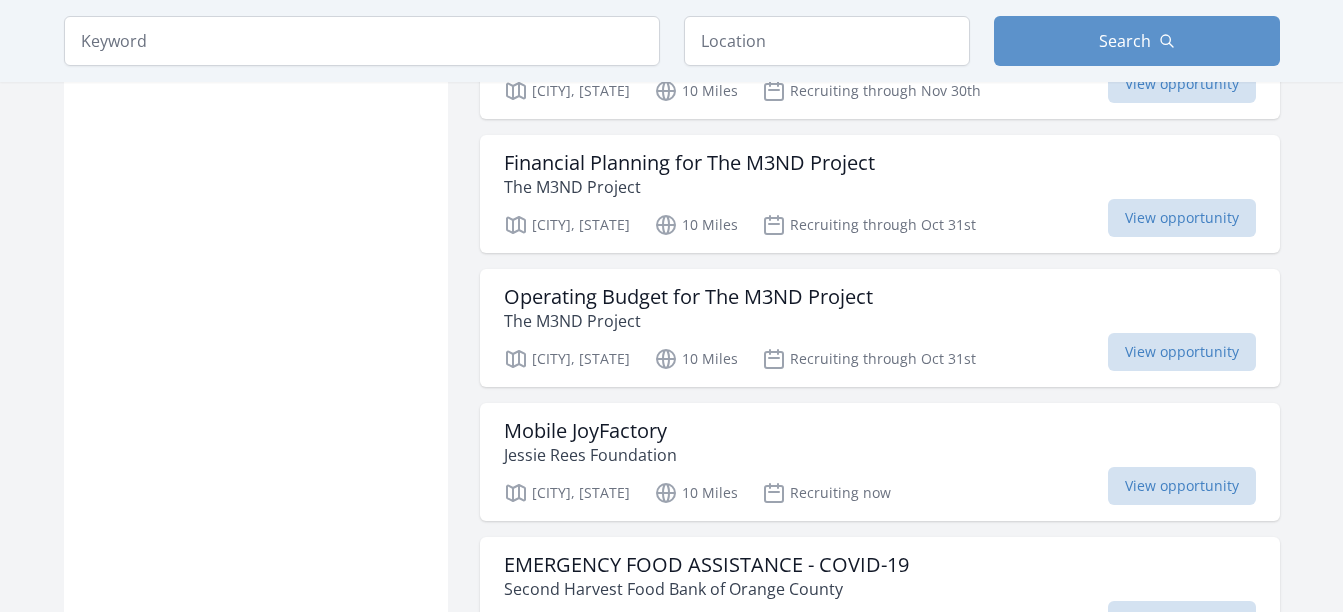 scroll, scrollTop: 3900, scrollLeft: 0, axis: vertical 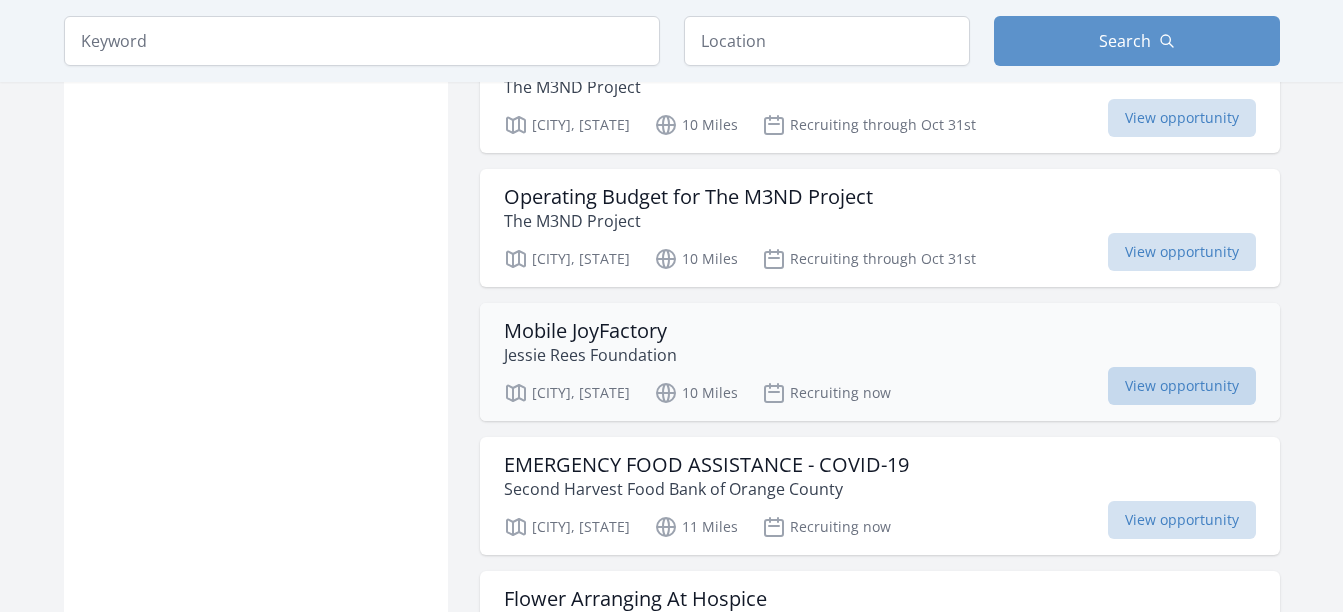 click on "View opportunity" at bounding box center [1182, 386] 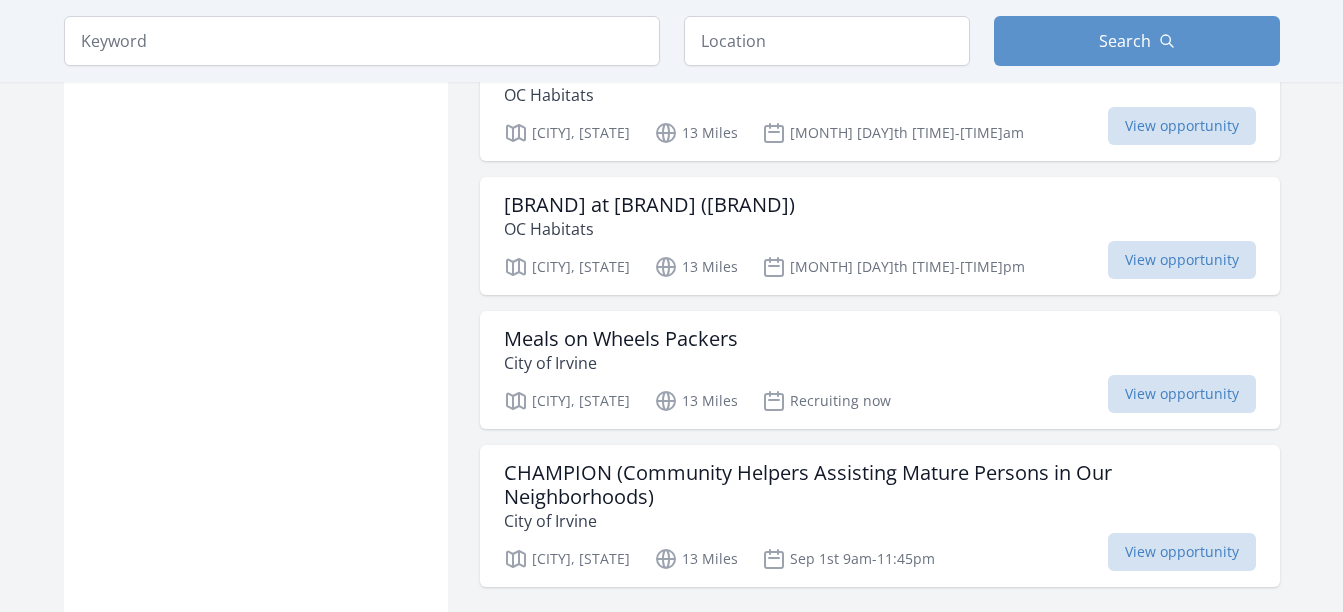 scroll, scrollTop: 5100, scrollLeft: 0, axis: vertical 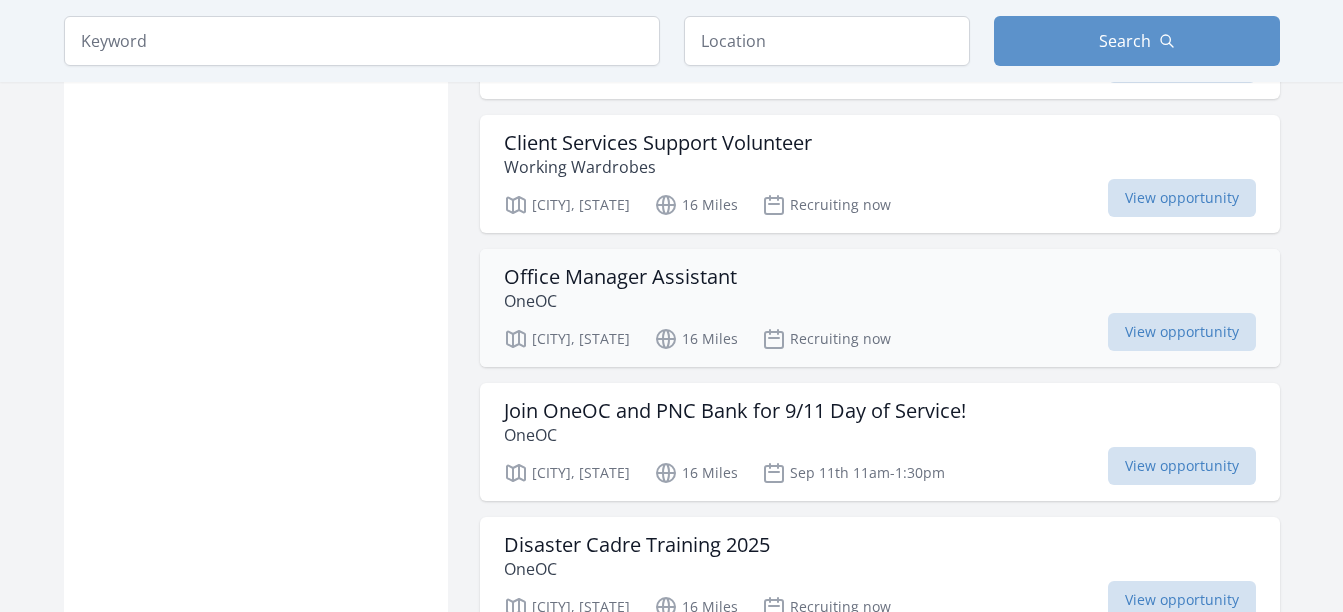 click on "Office Manager Assistant" at bounding box center (620, 277) 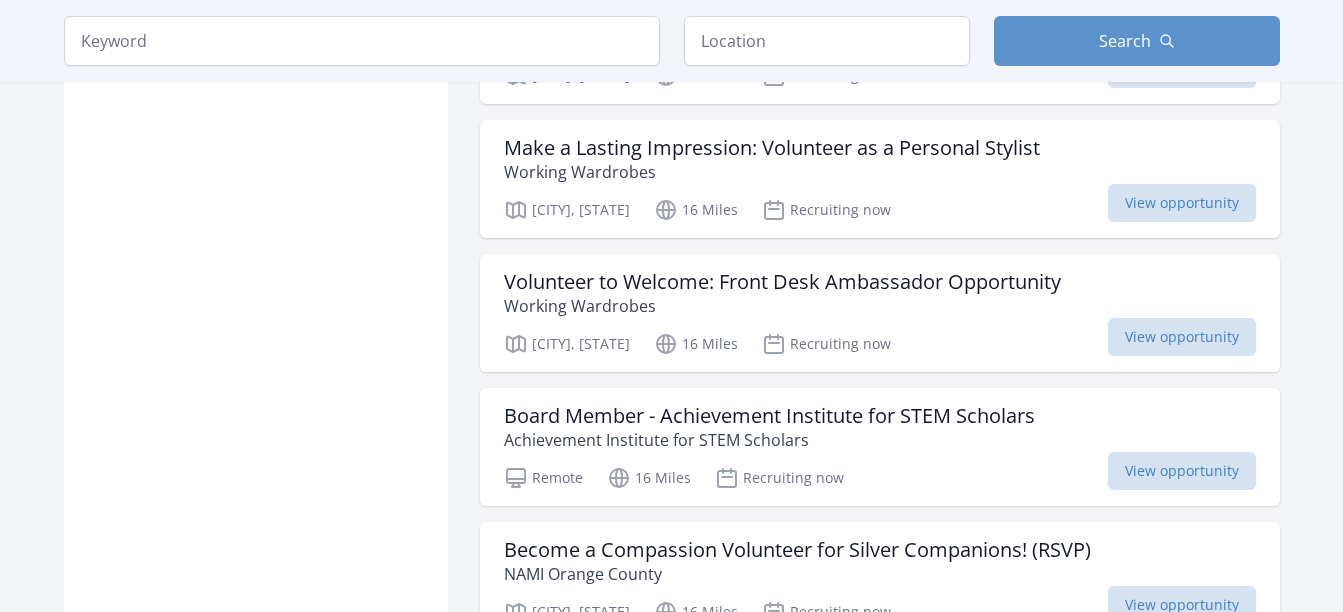 scroll, scrollTop: 9100, scrollLeft: 0, axis: vertical 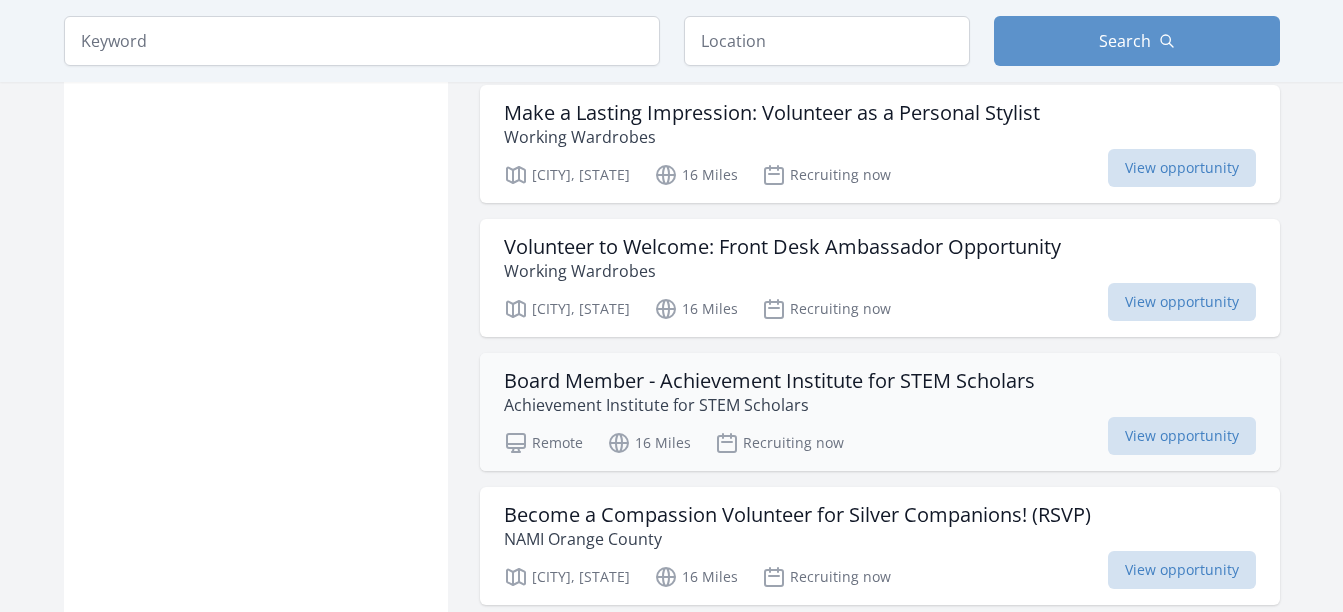 click on "Board Member - Achievement Institute for STEM Scholars" at bounding box center [769, 381] 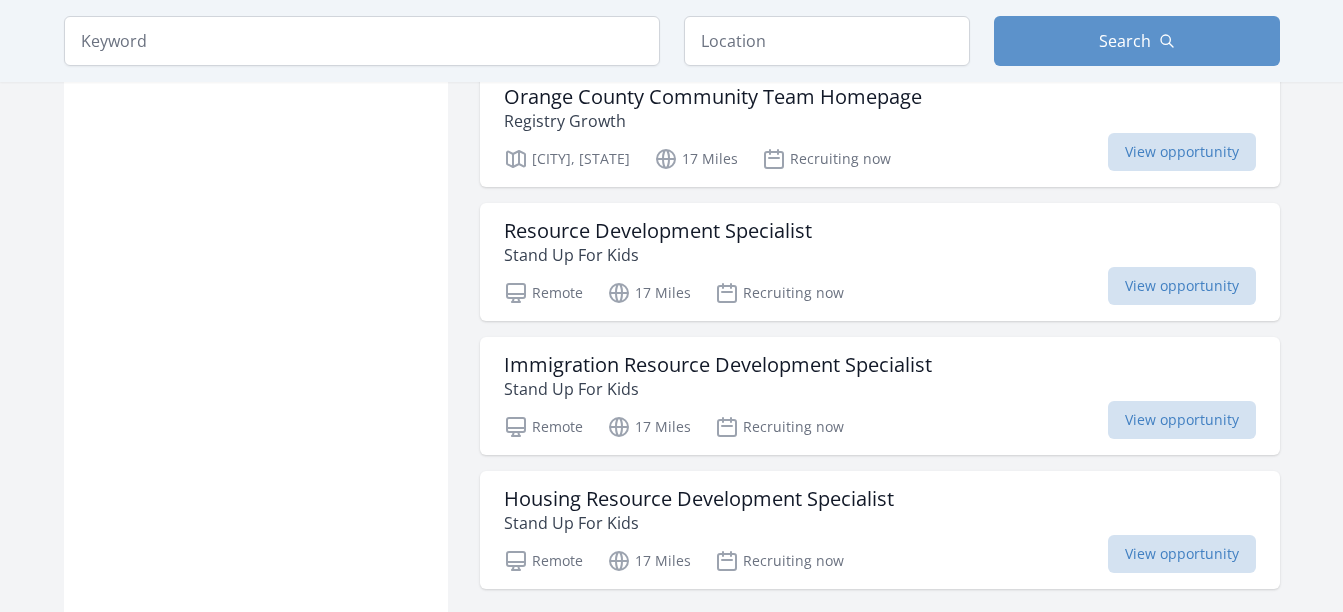 scroll, scrollTop: 10500, scrollLeft: 0, axis: vertical 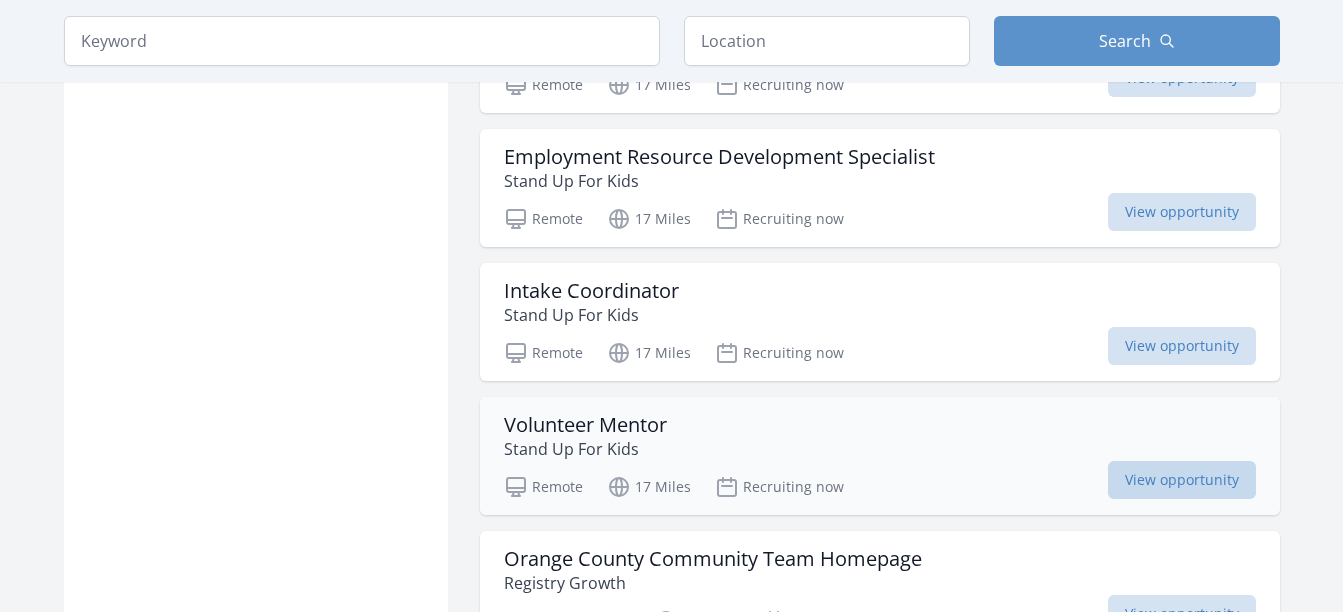 click on "View opportunity" at bounding box center (1182, 480) 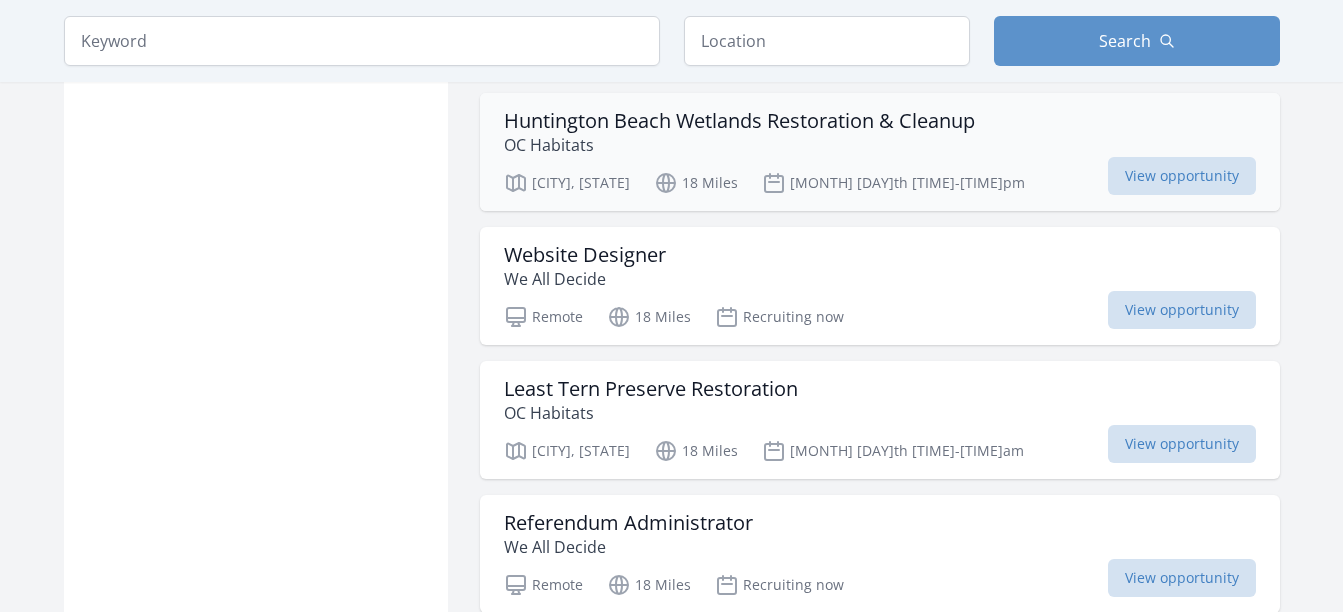 scroll, scrollTop: 13200, scrollLeft: 0, axis: vertical 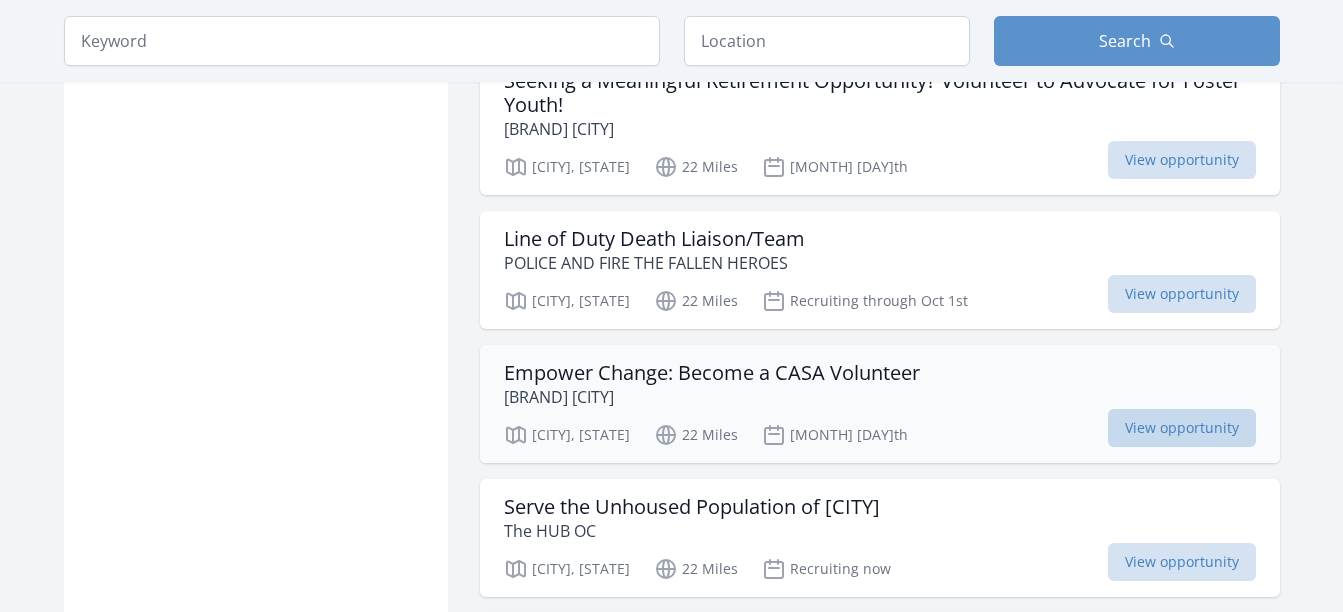 click on "View opportunity" at bounding box center [1182, 428] 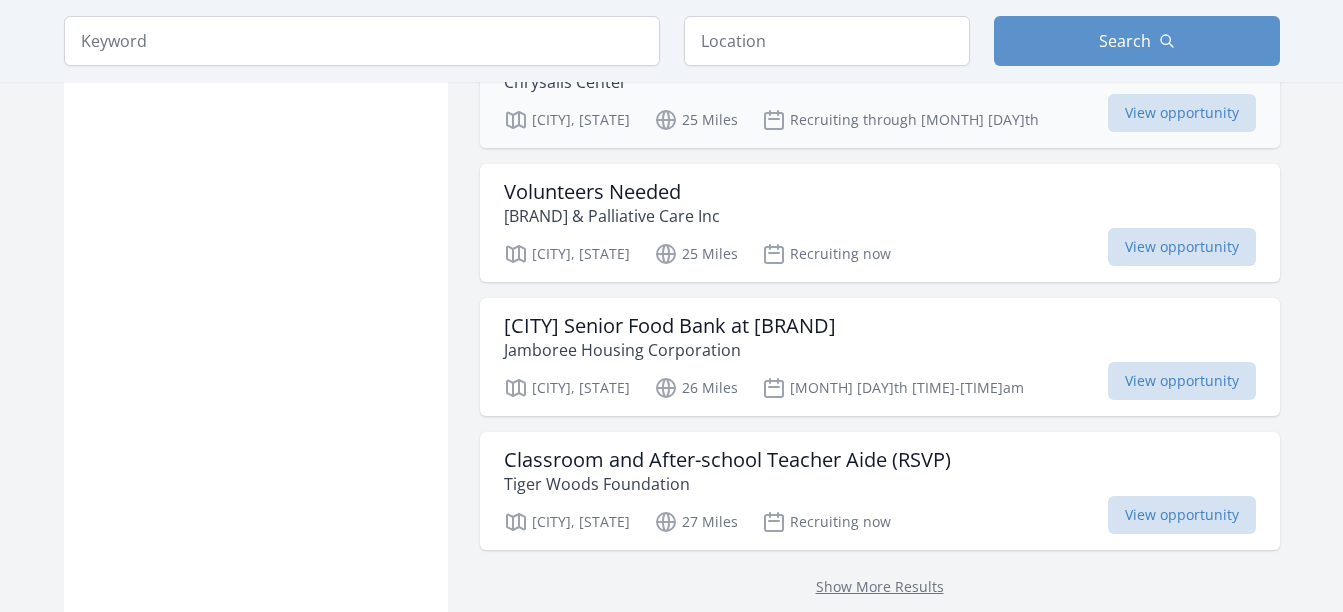 scroll, scrollTop: 18700, scrollLeft: 0, axis: vertical 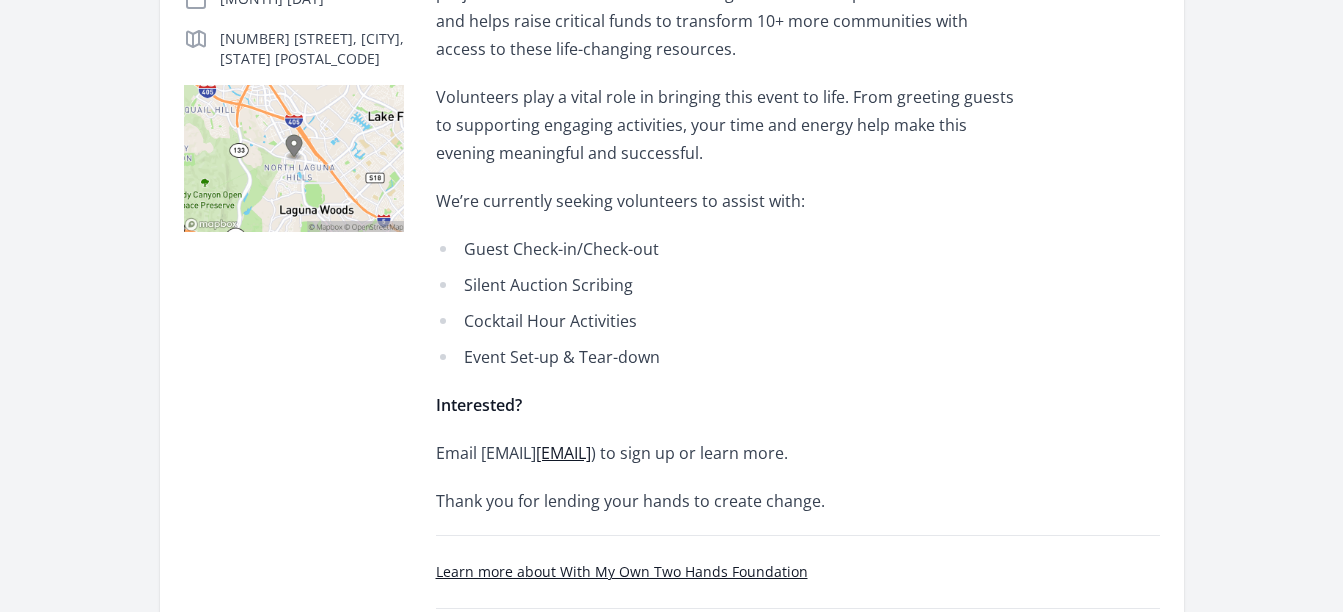 click on "Learn more about With My Own Two Hands Foundation" at bounding box center [622, 571] 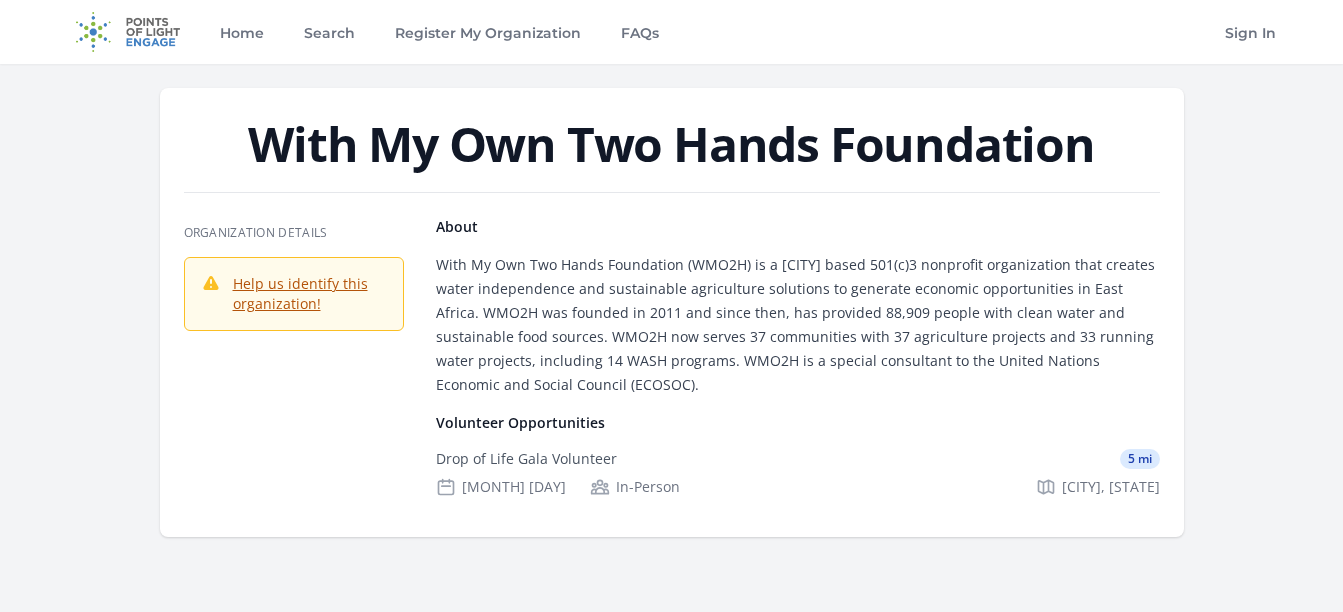 scroll, scrollTop: 0, scrollLeft: 0, axis: both 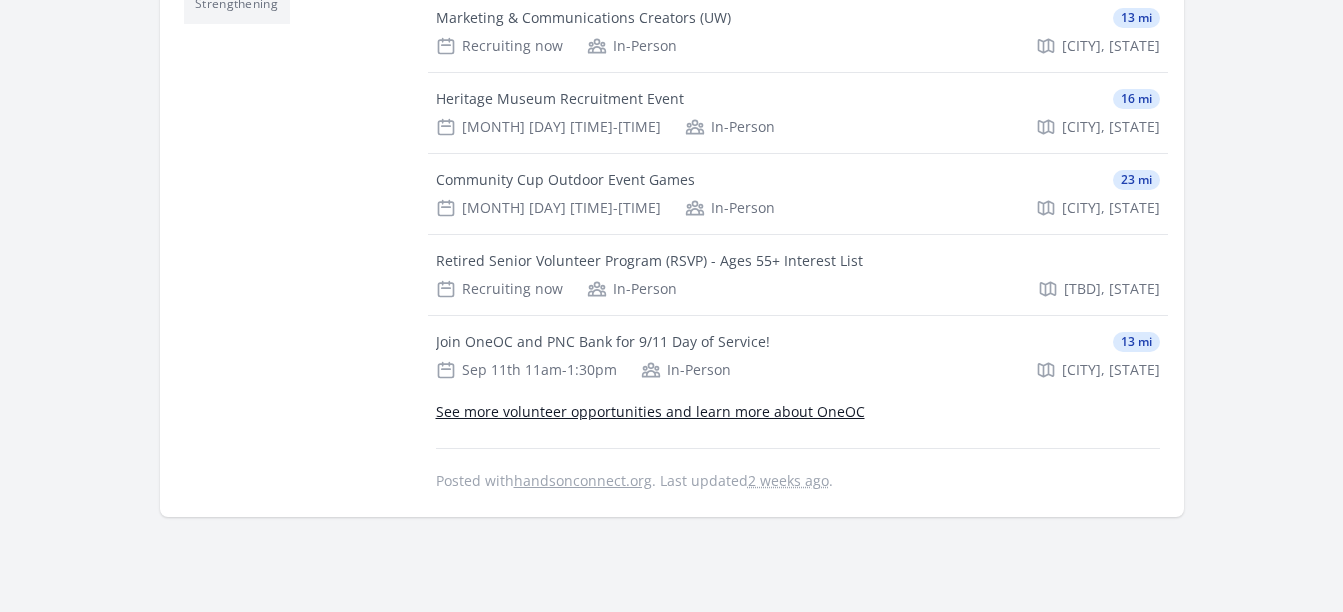 click on "See  more volunteer opportunities and learn more about OneOC" at bounding box center [650, 411] 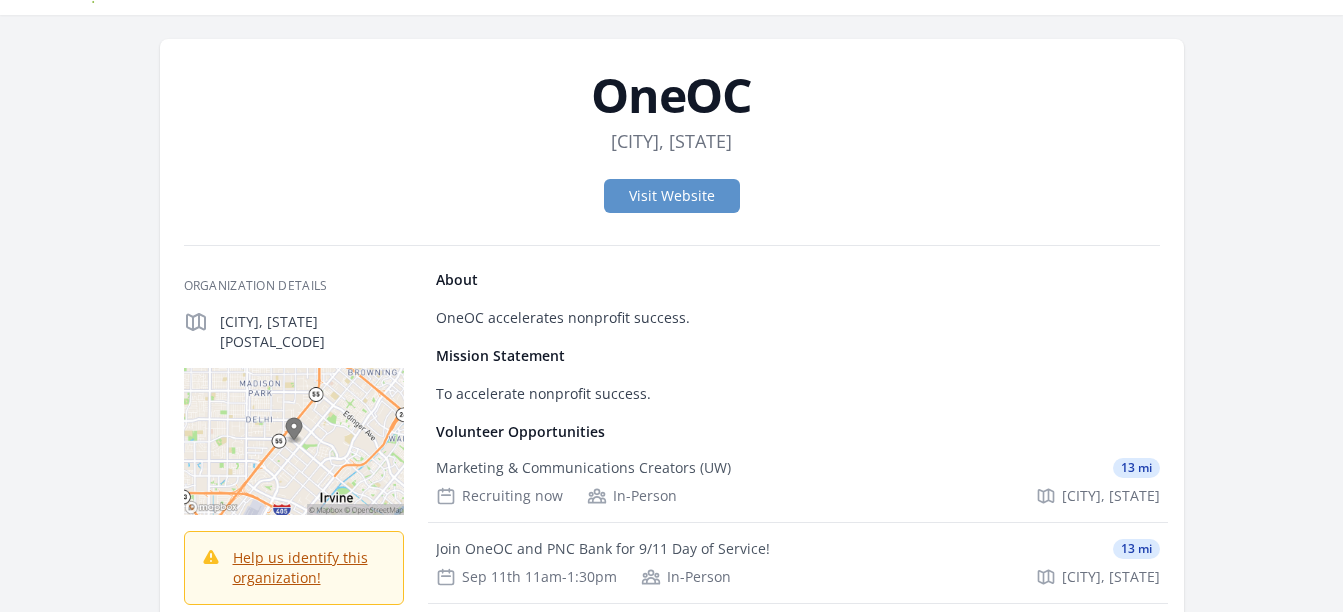 scroll, scrollTop: 0, scrollLeft: 0, axis: both 